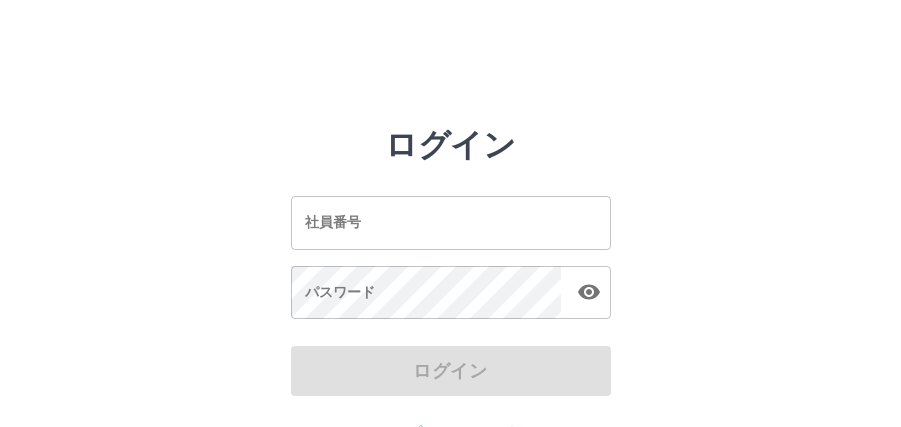 scroll, scrollTop: 0, scrollLeft: 0, axis: both 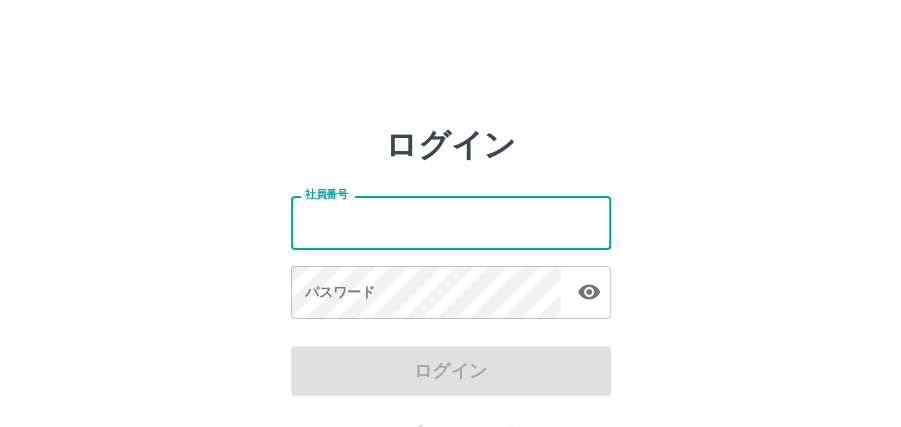 click on "社員番号" at bounding box center (451, 222) 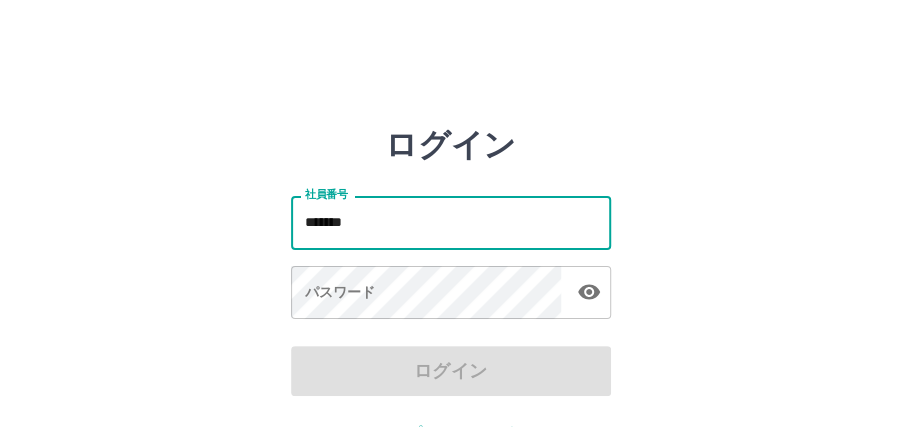 type on "*******" 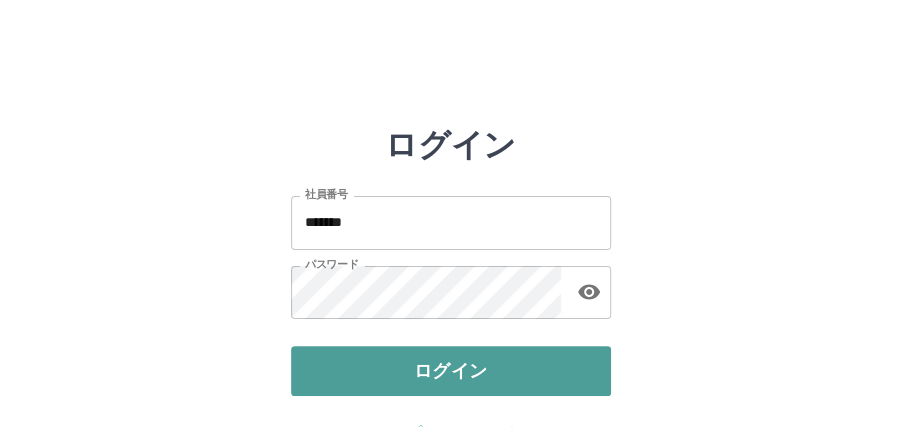 click on "ログイン" at bounding box center (451, 371) 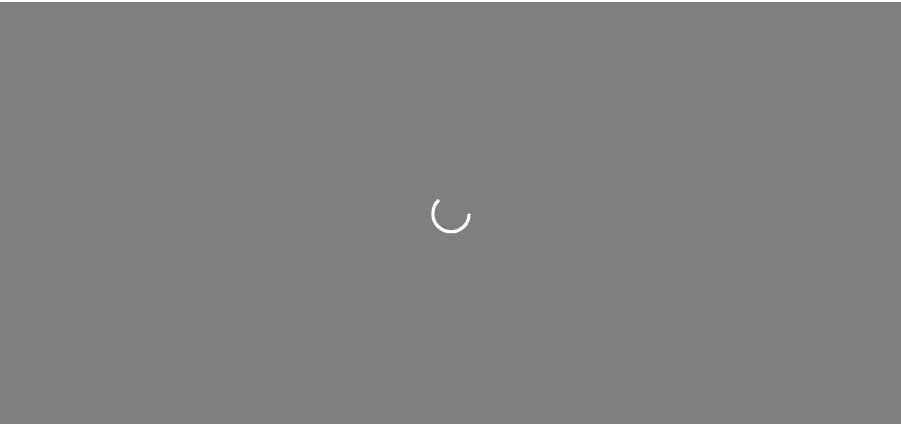 scroll, scrollTop: 0, scrollLeft: 0, axis: both 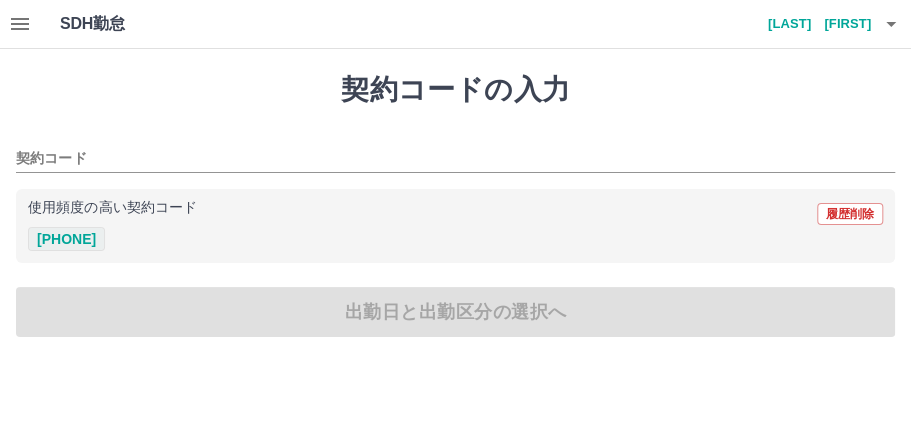 click on "[PHONE]" at bounding box center (66, 239) 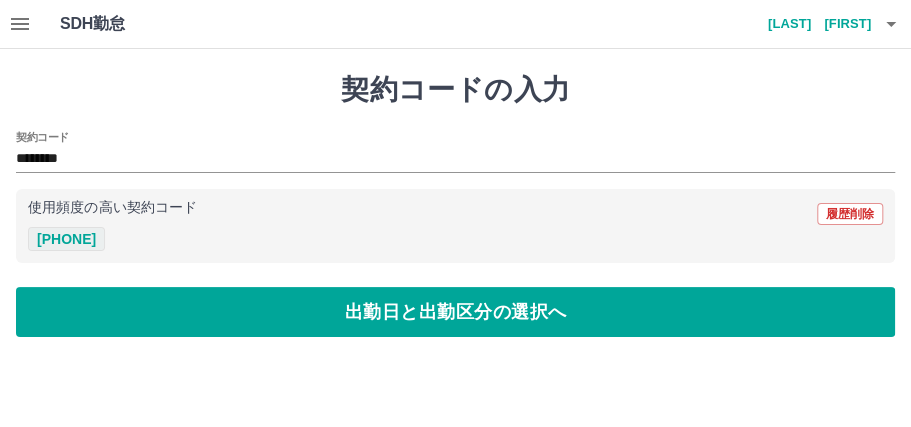 type on "********" 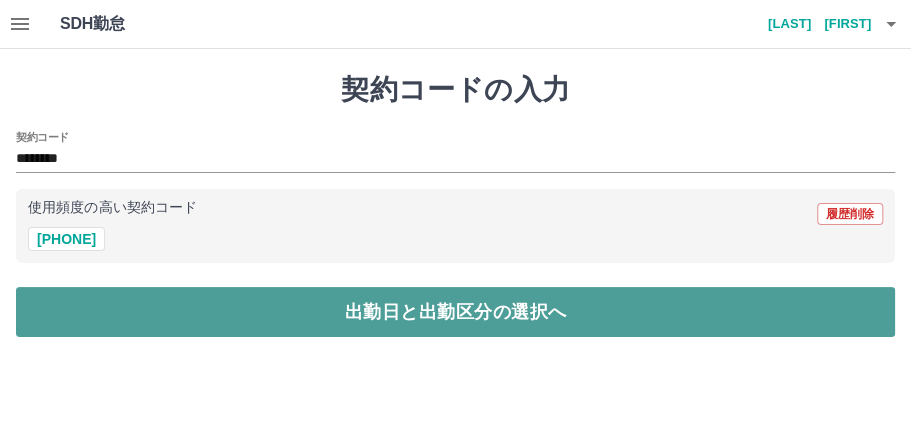 click on "出勤日と出勤区分の選択へ" at bounding box center [455, 312] 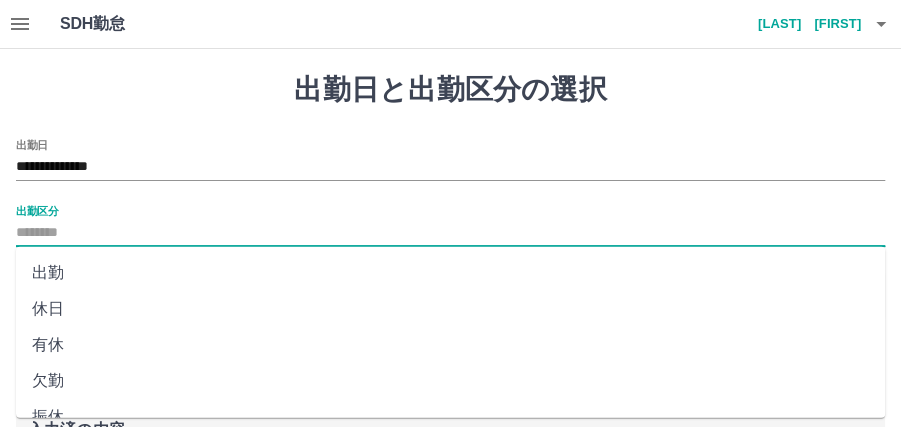 click on "出勤区分" at bounding box center [450, 233] 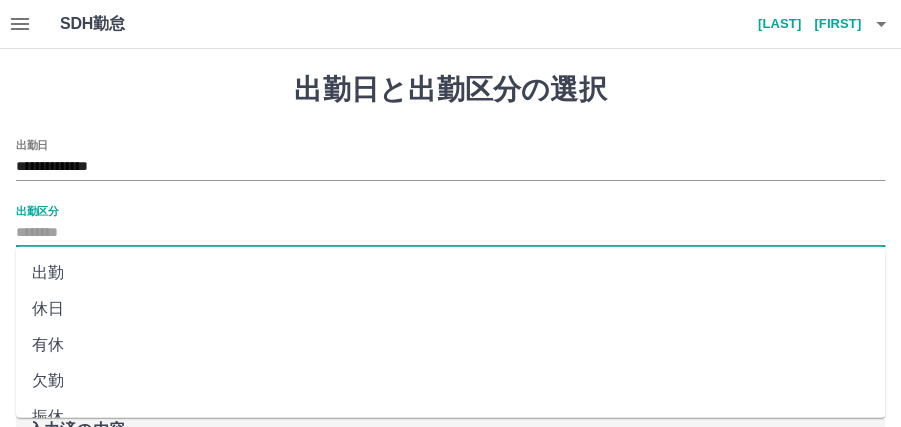 click on "出勤" at bounding box center (450, 273) 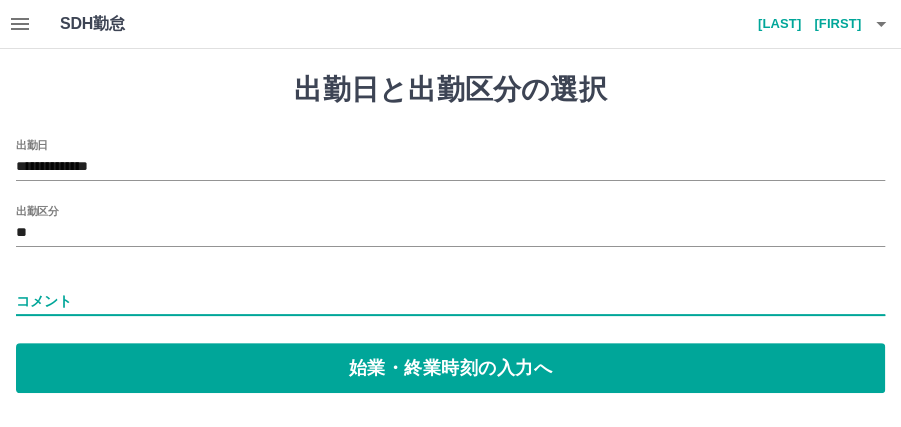 click on "コメント" at bounding box center (450, 301) 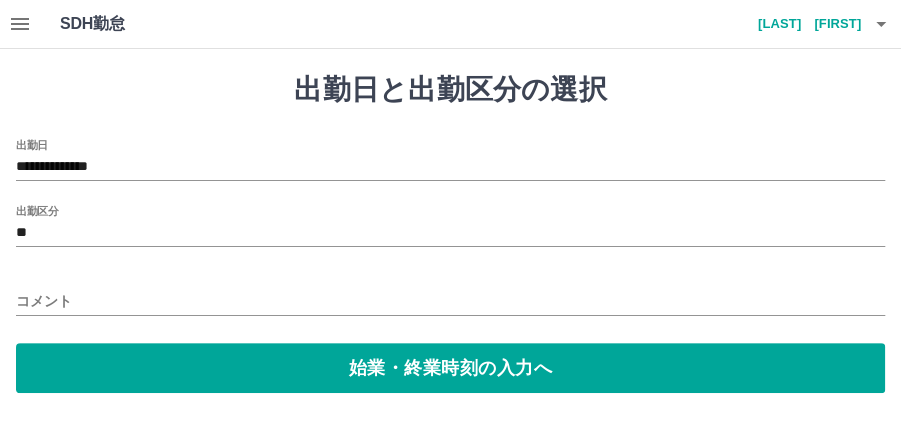 click on "**********" at bounding box center (450, 266) 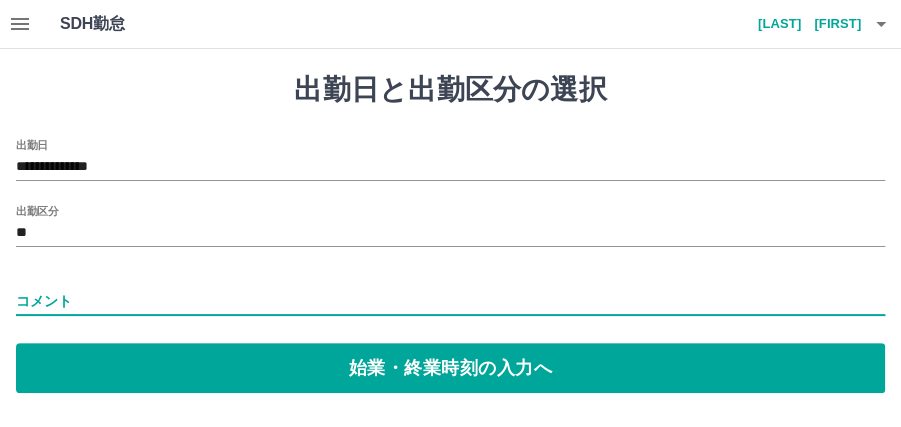 click on "コメント" at bounding box center [450, 301] 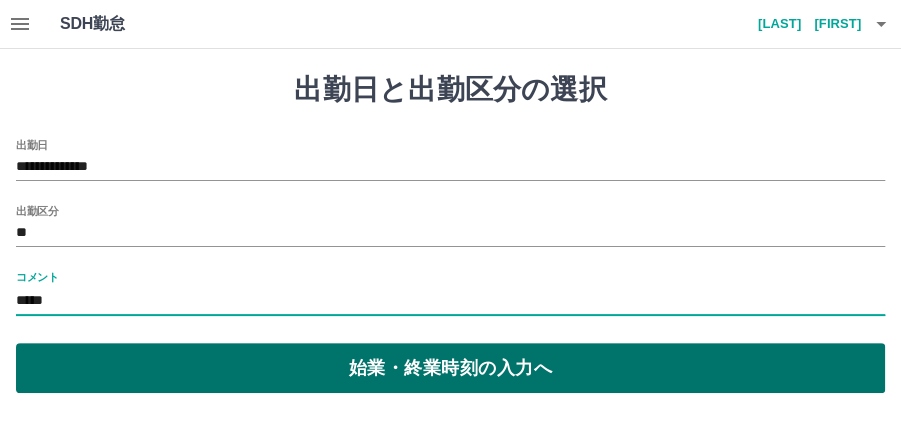type on "*****" 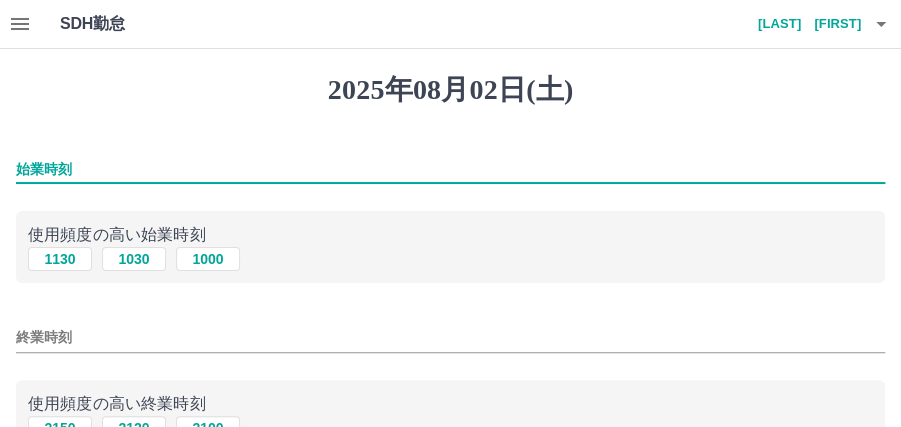 click on "始業時刻" at bounding box center [450, 169] 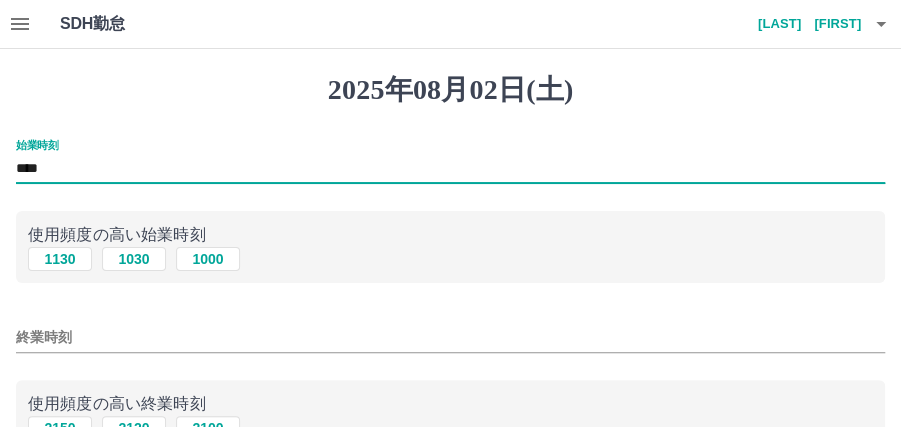 type on "****" 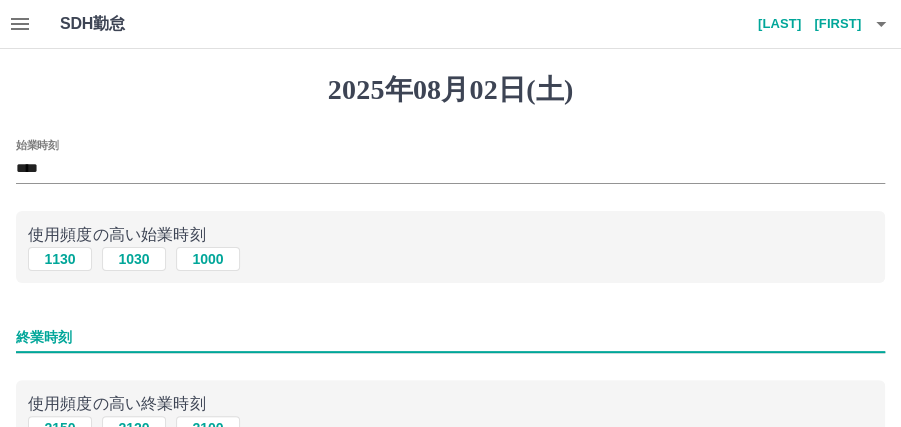 click on "終業時刻" at bounding box center (450, 337) 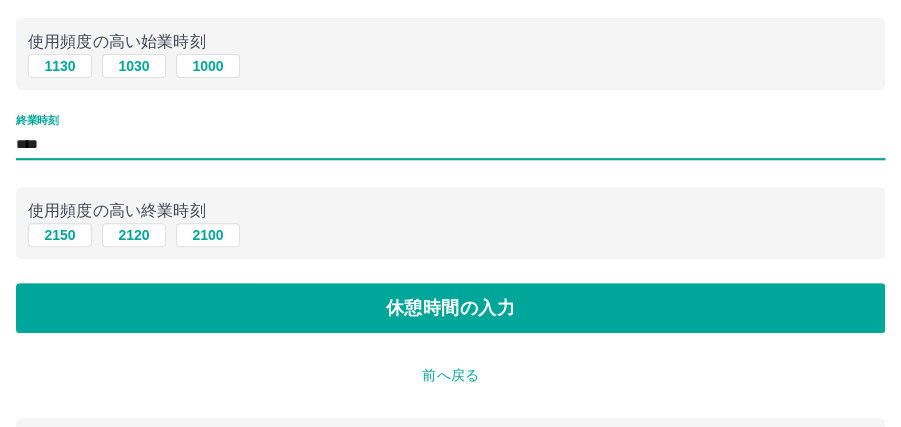 scroll, scrollTop: 333, scrollLeft: 0, axis: vertical 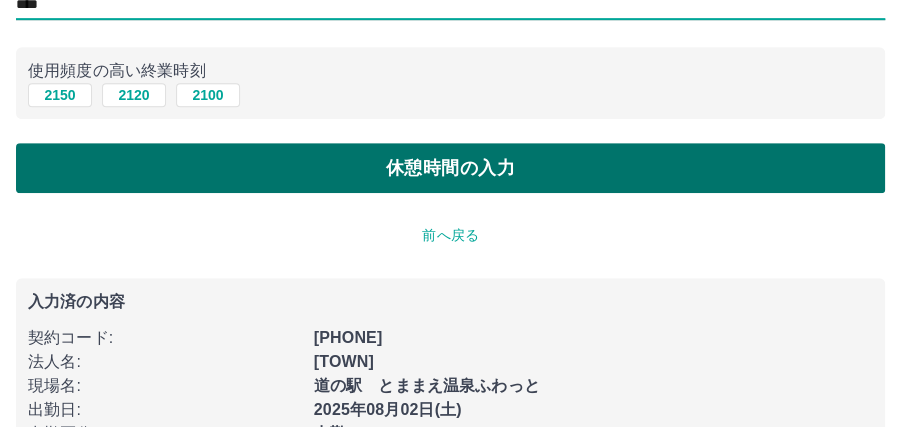 type on "****" 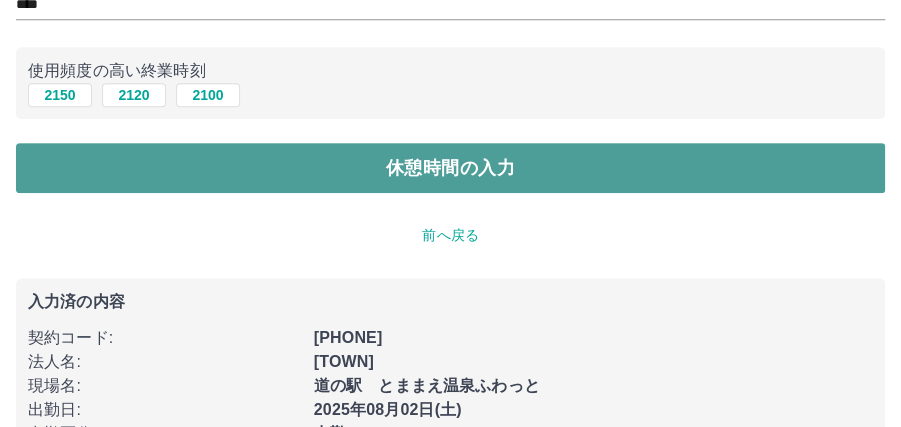 click on "休憩時間の入力" at bounding box center (450, 168) 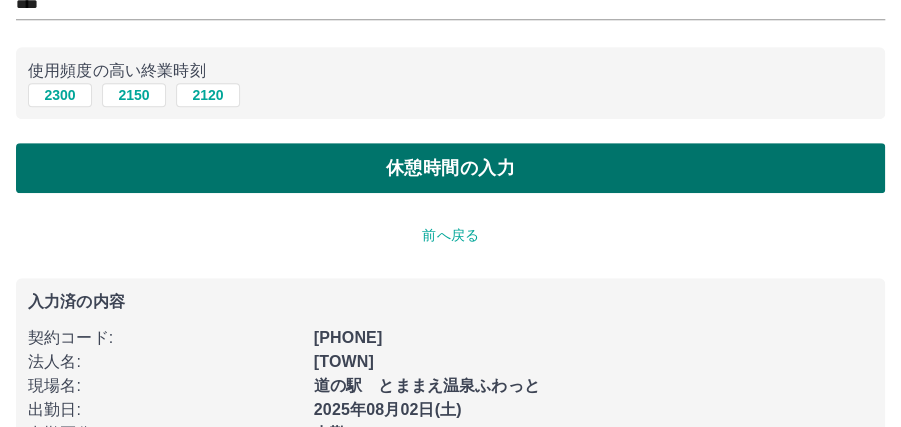scroll, scrollTop: 0, scrollLeft: 0, axis: both 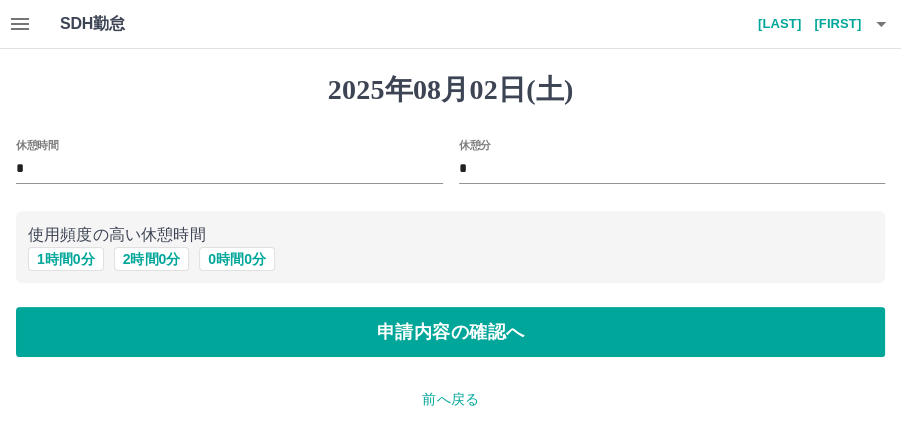 click on "*" at bounding box center (672, 169) 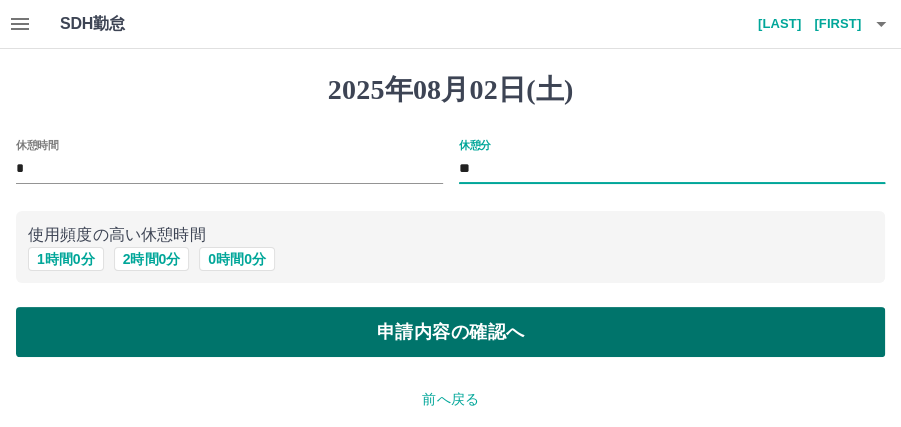 type on "**" 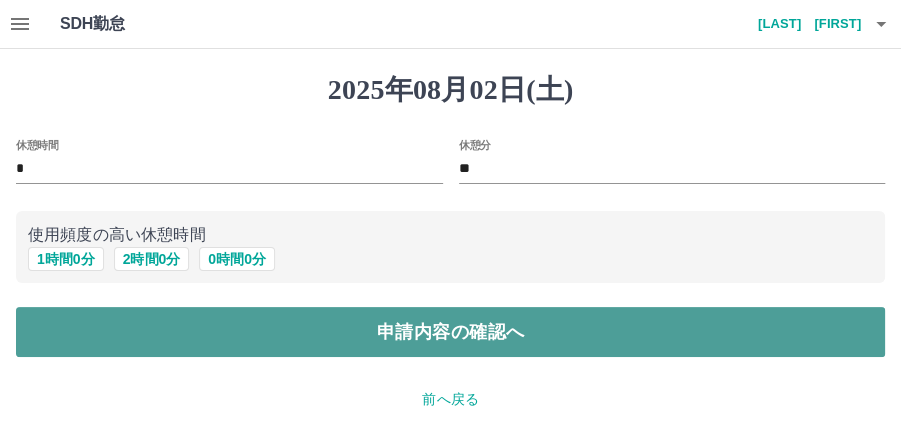 click on "申請内容の確認へ" at bounding box center (450, 332) 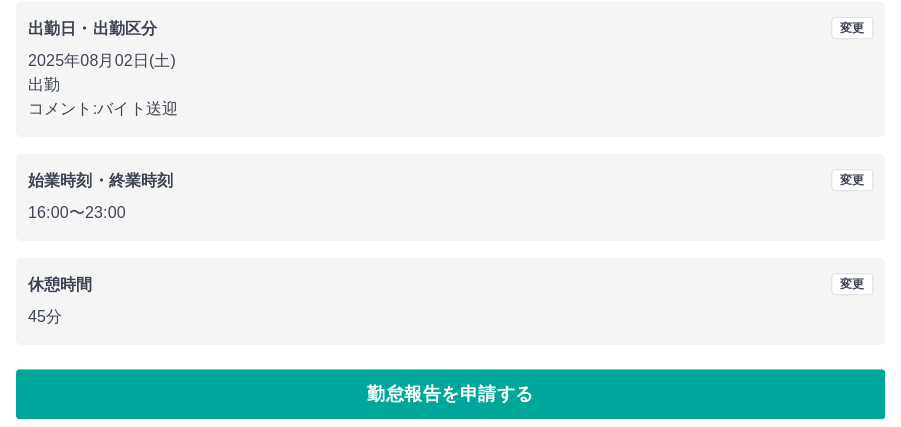 scroll, scrollTop: 320, scrollLeft: 0, axis: vertical 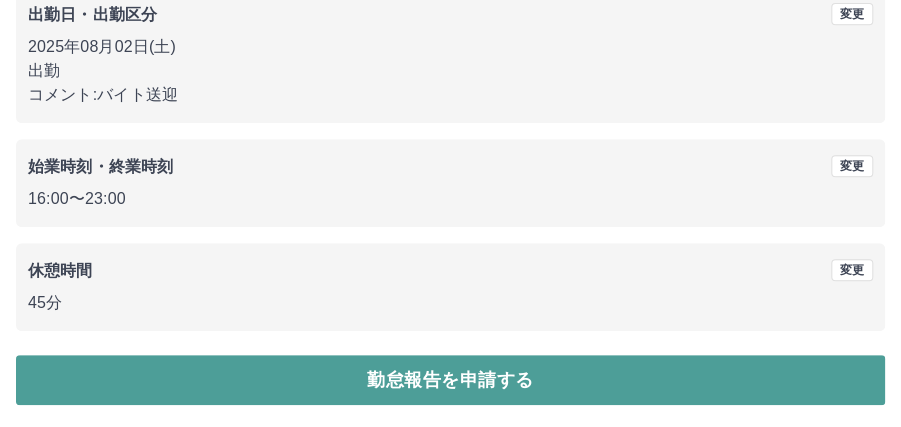 click on "勤怠報告を申請する" at bounding box center (450, 380) 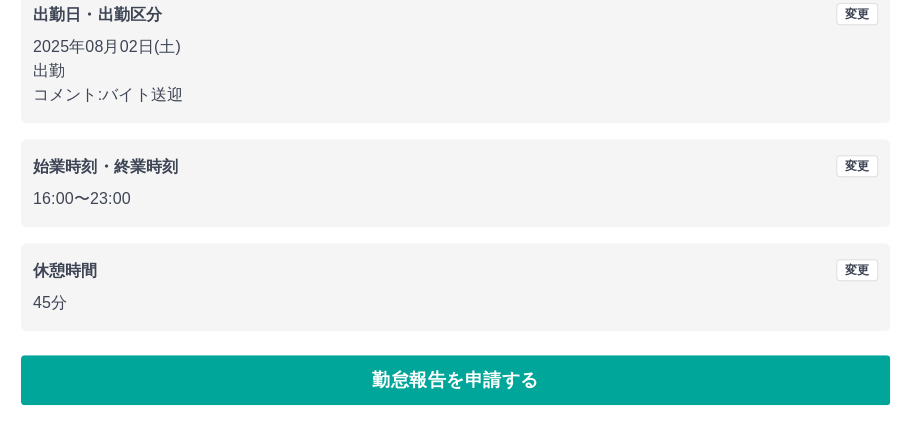 scroll, scrollTop: 0, scrollLeft: 0, axis: both 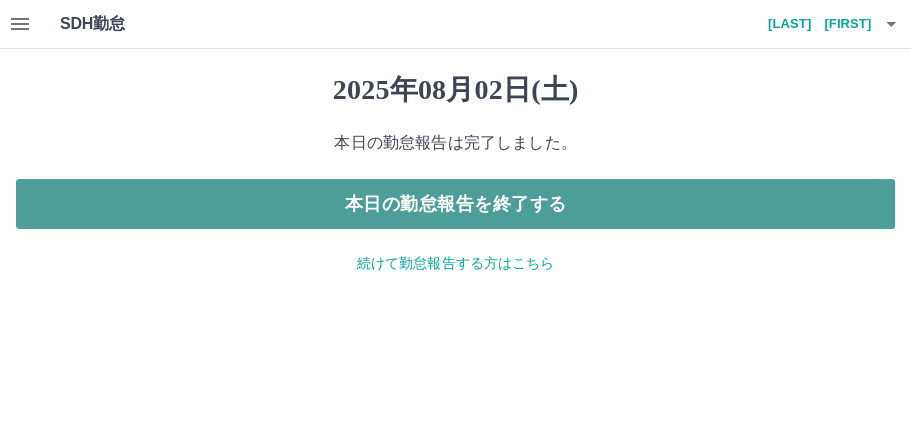 click on "本日の勤怠報告を終了する" at bounding box center (455, 204) 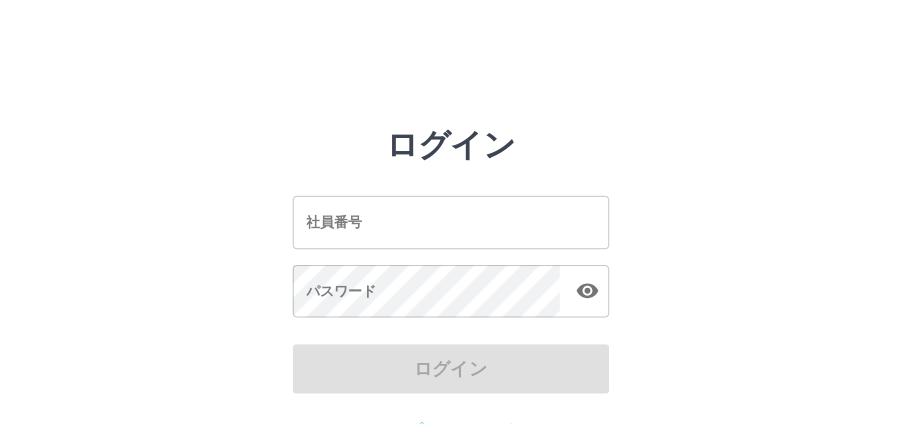 scroll, scrollTop: 0, scrollLeft: 0, axis: both 